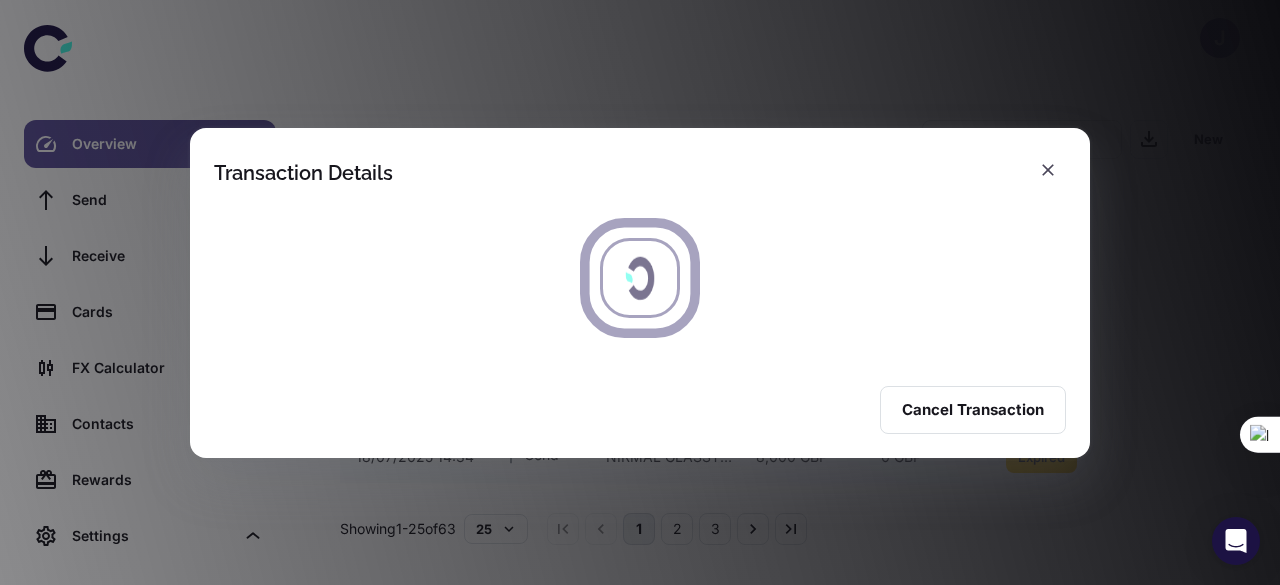 scroll, scrollTop: 0, scrollLeft: 0, axis: both 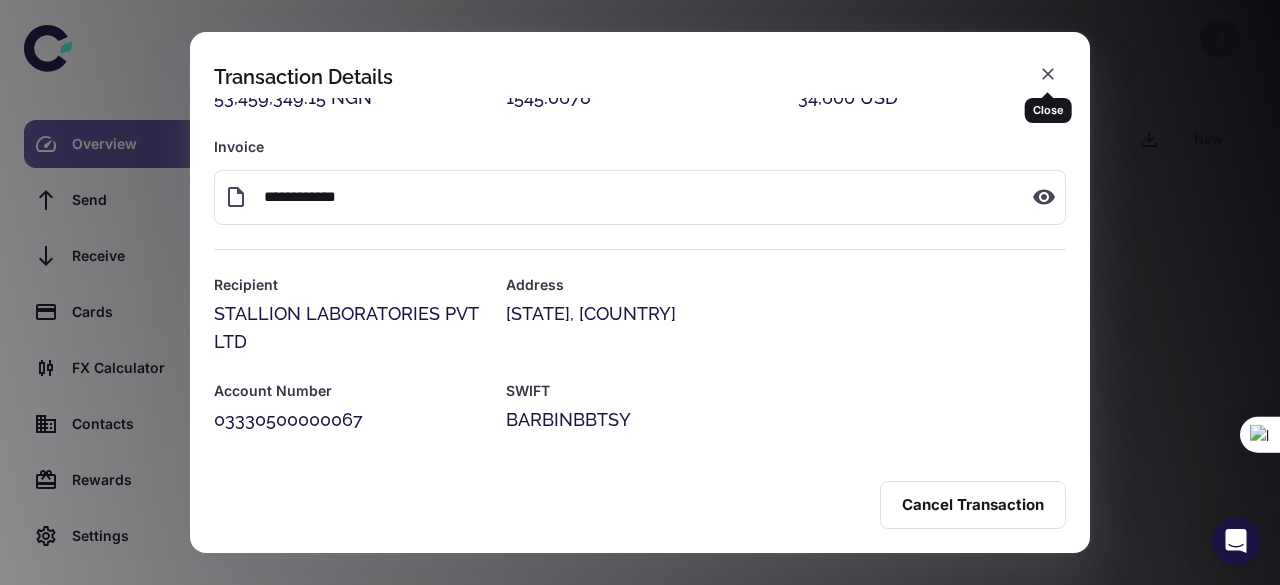 click 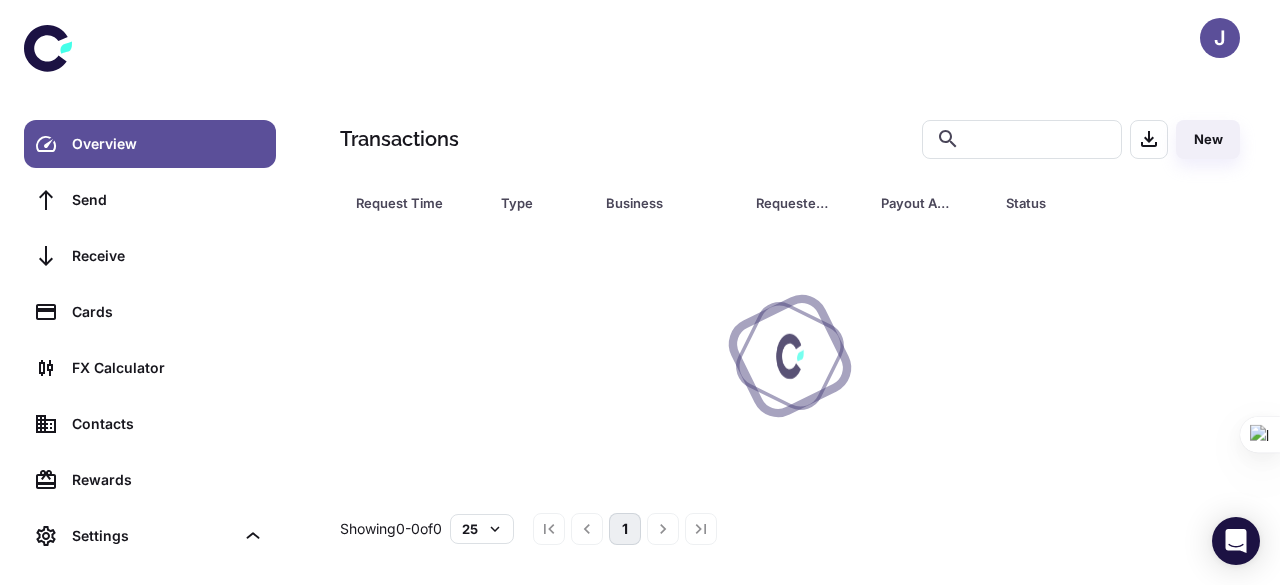 scroll, scrollTop: 0, scrollLeft: 0, axis: both 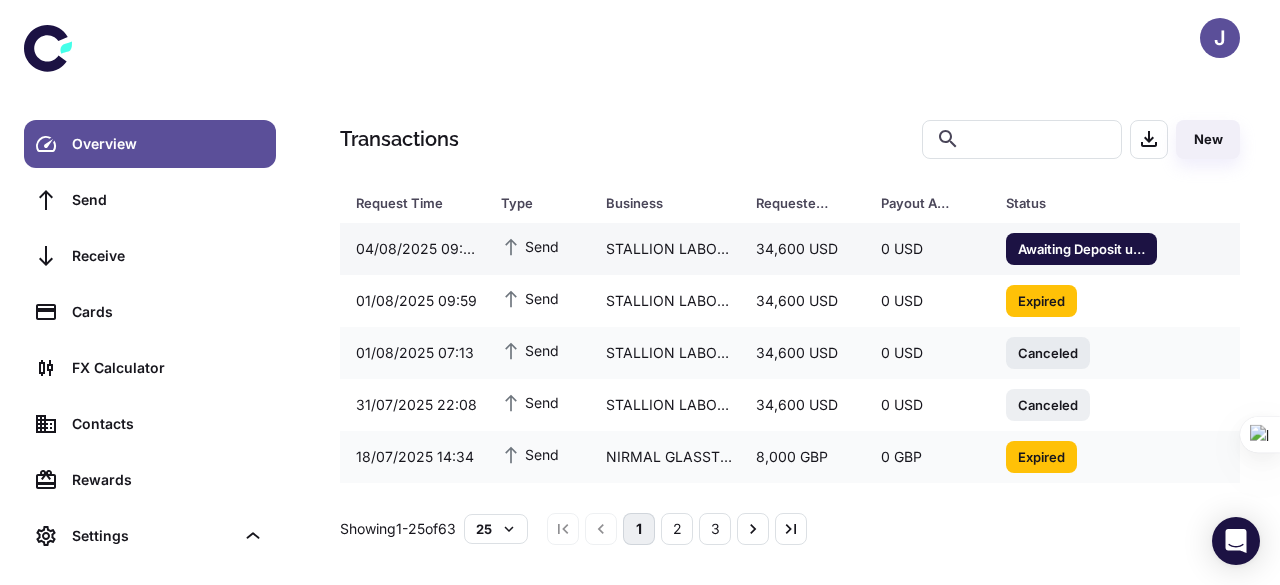 click on "Awaiting Deposit until 04/08/2025 12:14" at bounding box center [1081, 248] 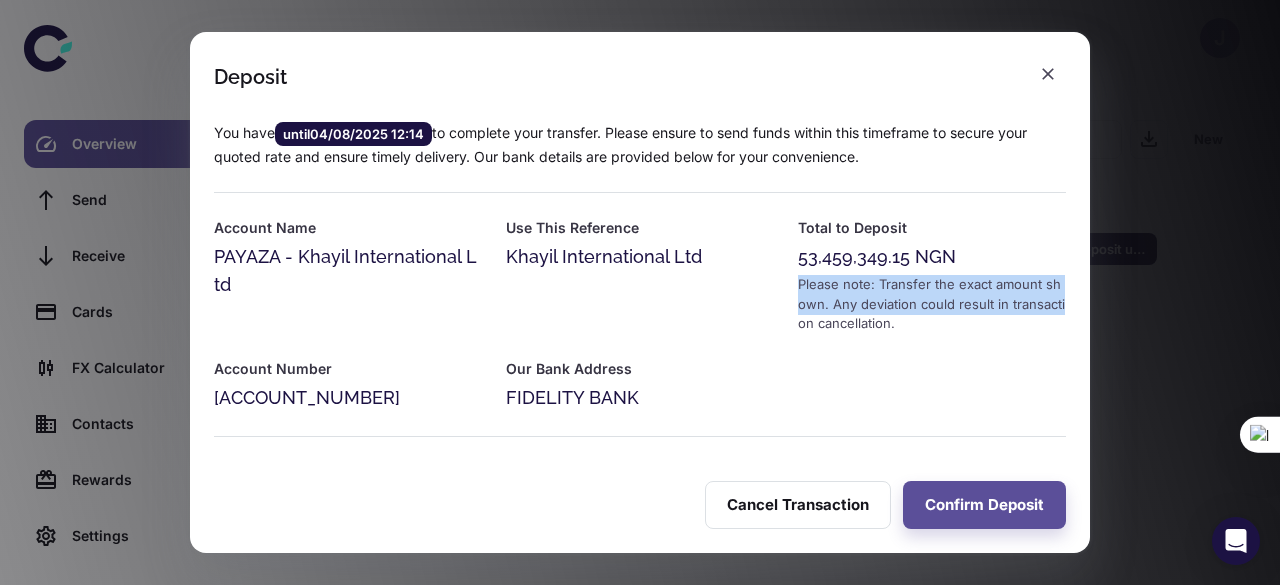 drag, startPoint x: 1081, startPoint y: 269, endPoint x: 1080, endPoint y: 295, distance: 26.019224 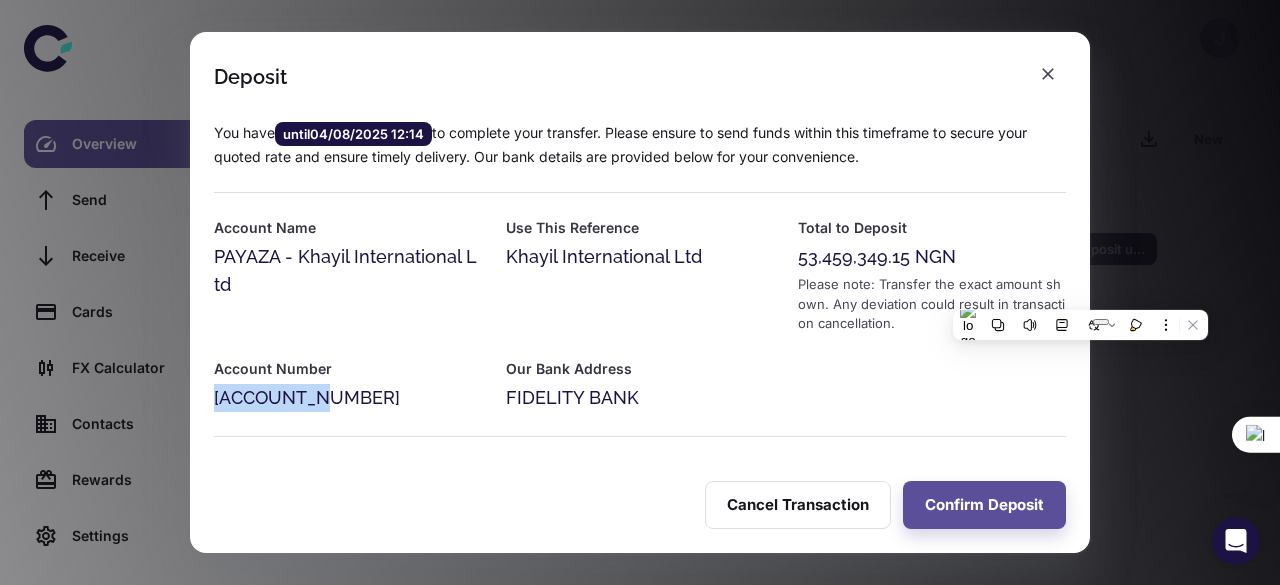drag, startPoint x: 316, startPoint y: 401, endPoint x: 210, endPoint y: 402, distance: 106.004715 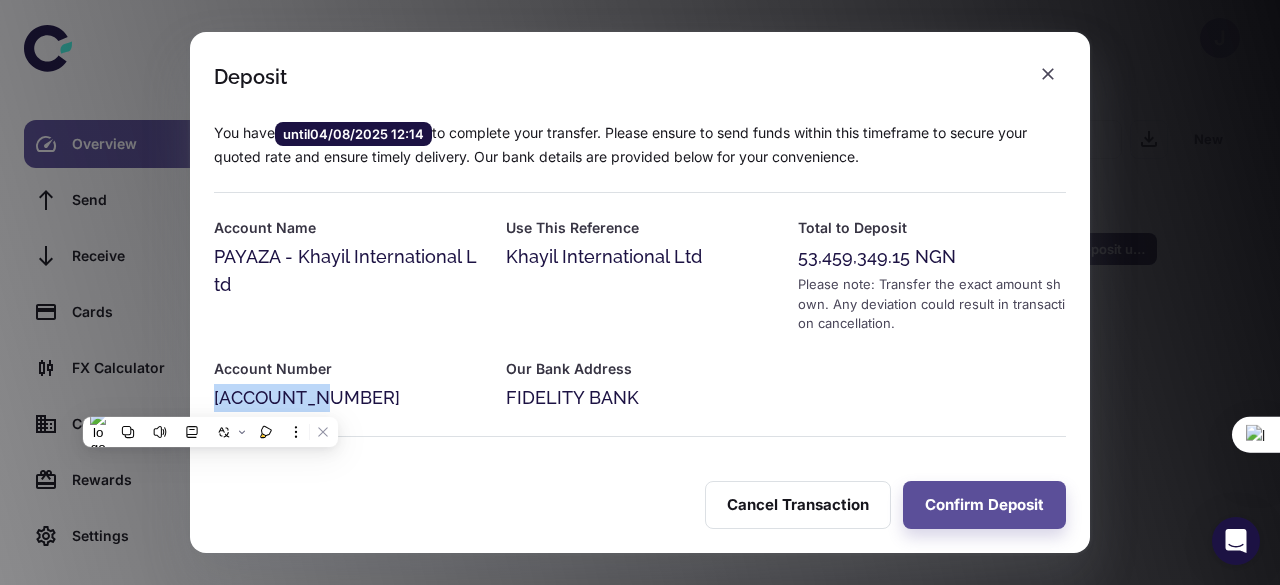 copy on "4566179104" 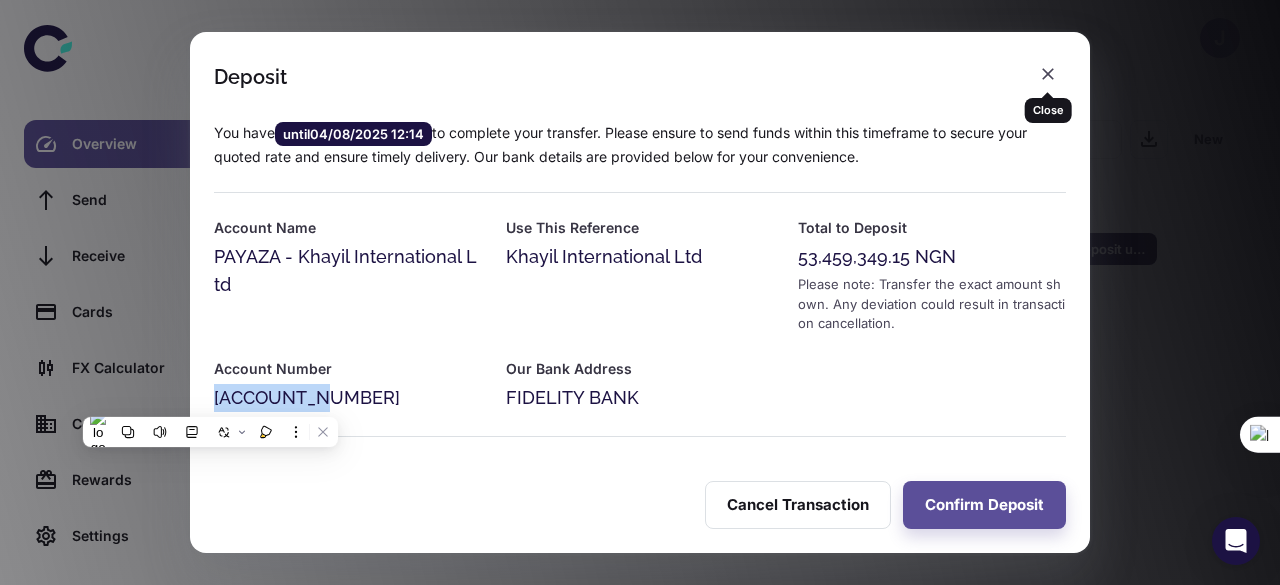 click 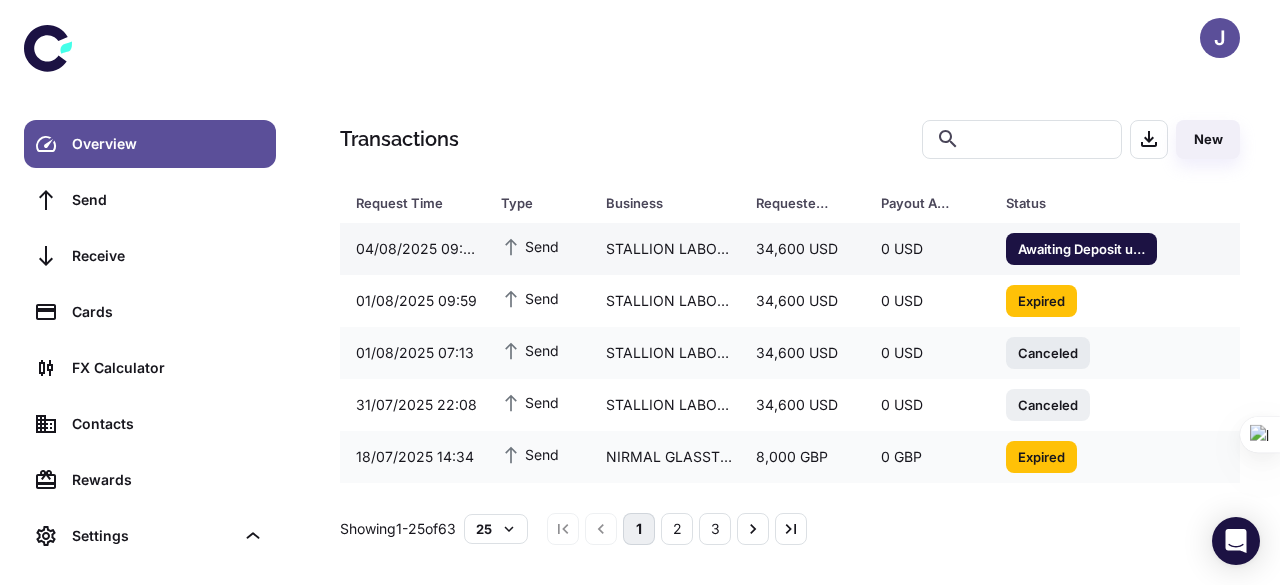 click on "34,600 USD" at bounding box center [802, 249] 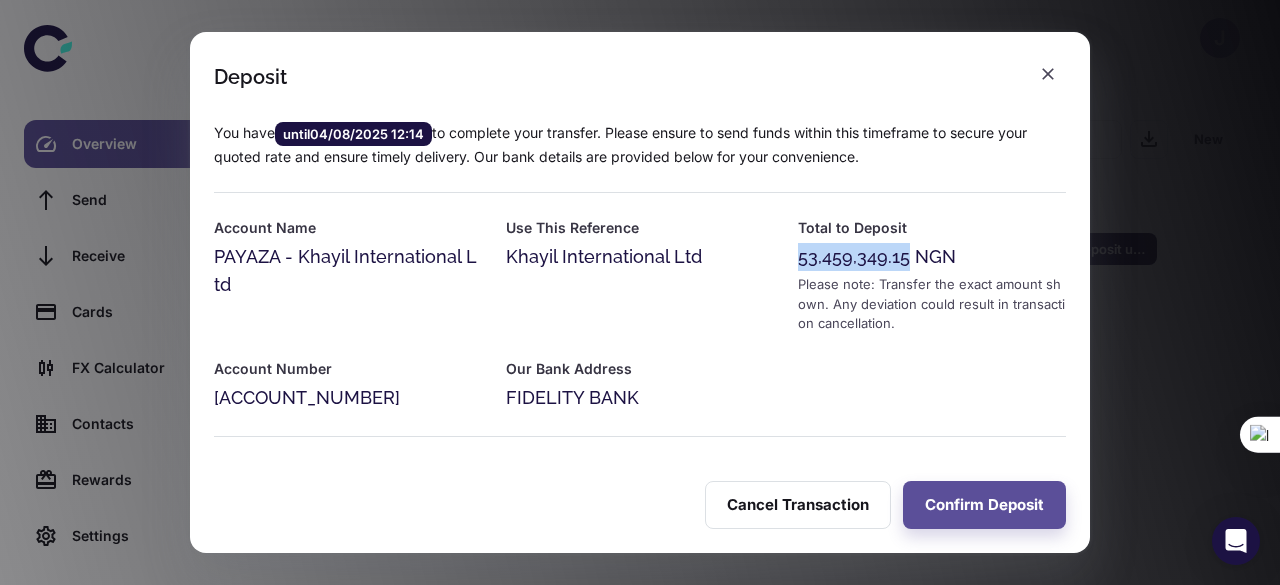 drag, startPoint x: 902, startPoint y: 257, endPoint x: 794, endPoint y: 269, distance: 108.66462 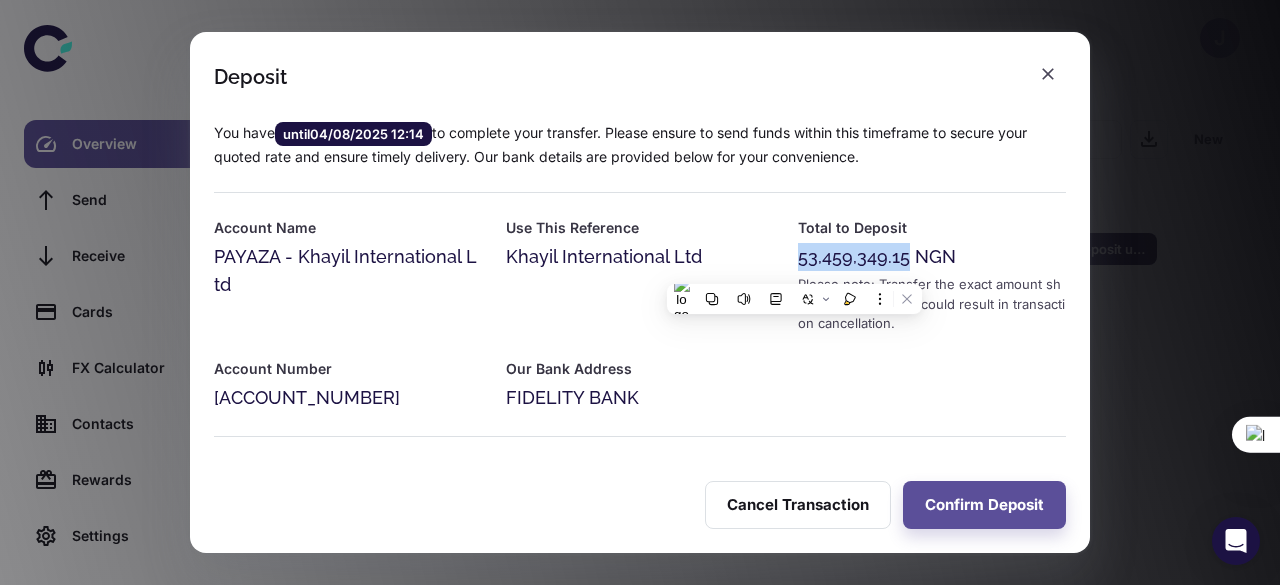 copy on "53,459,349.15" 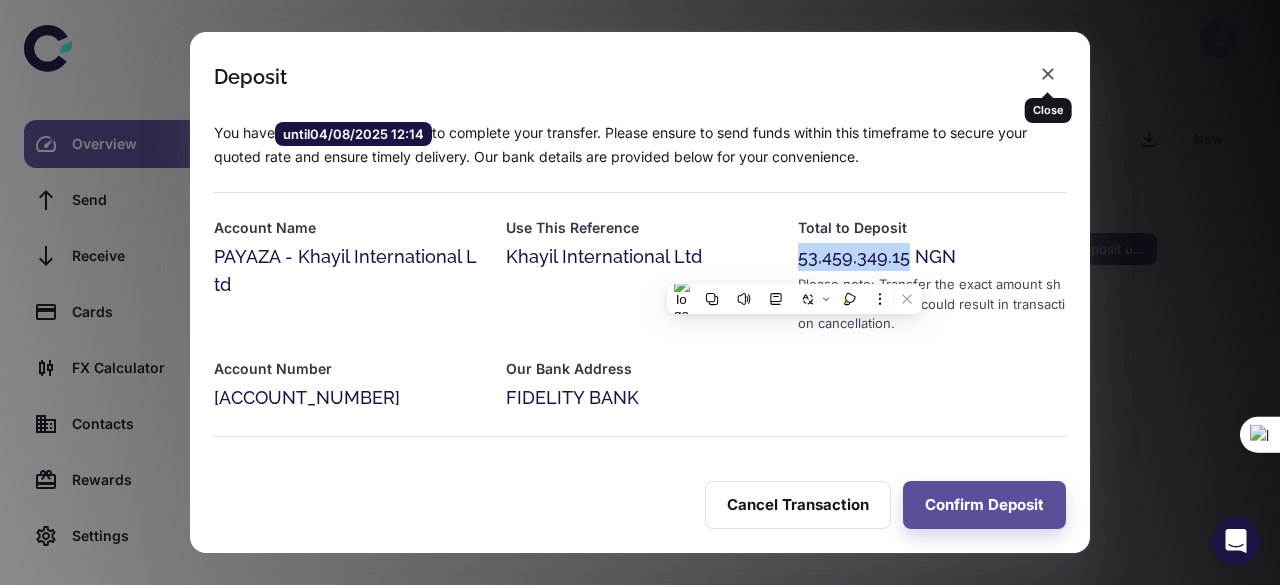 click at bounding box center [1048, 74] 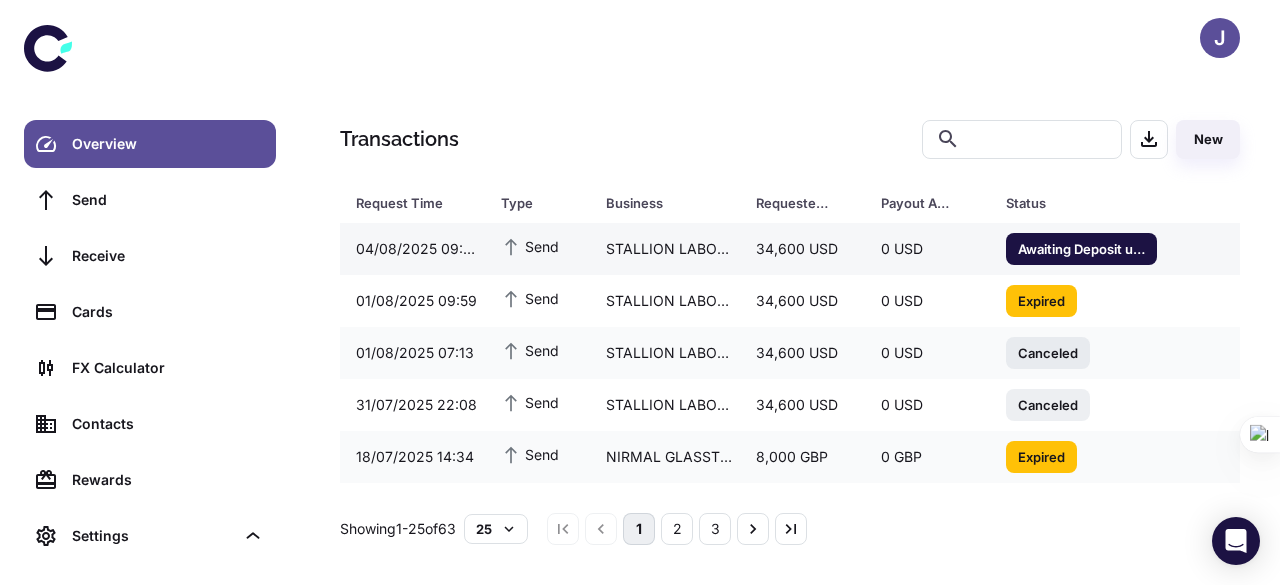 click on "Awaiting Deposit until 04/08/2025 12:14" at bounding box center (1077, 249) 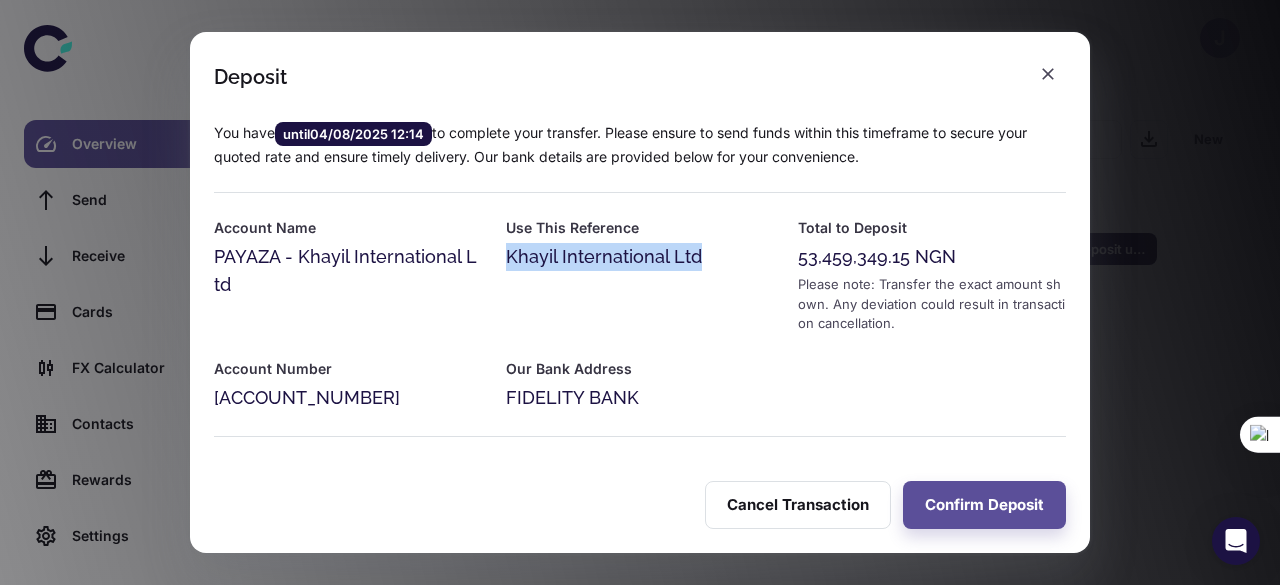 drag, startPoint x: 698, startPoint y: 255, endPoint x: 502, endPoint y: 260, distance: 196.06377 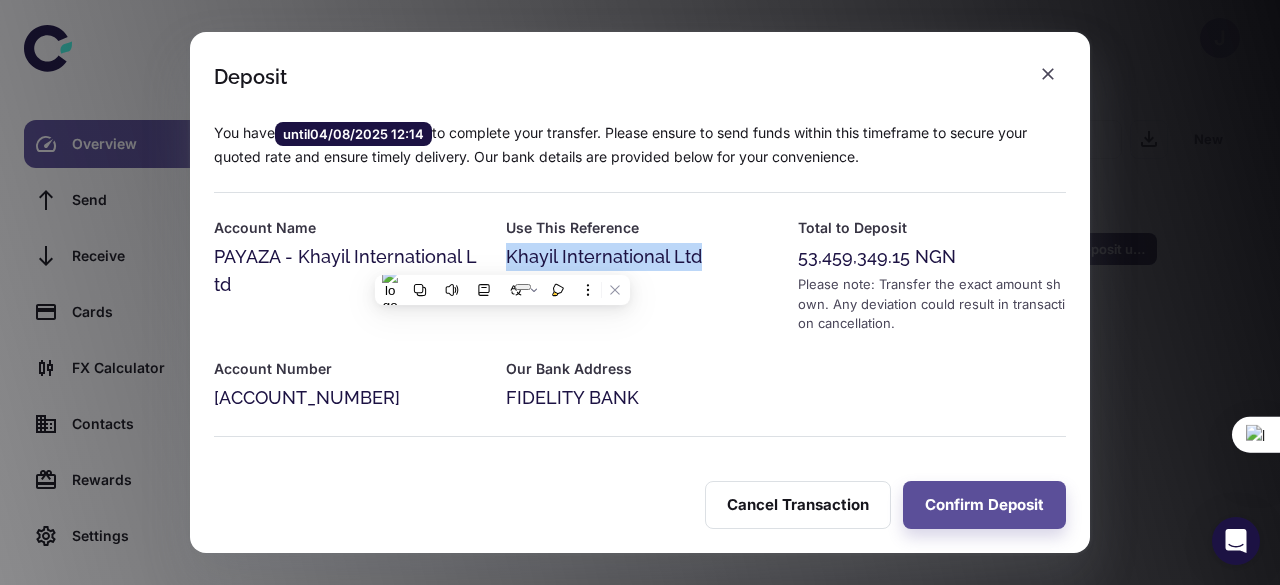 copy on "Khayil International Ltd" 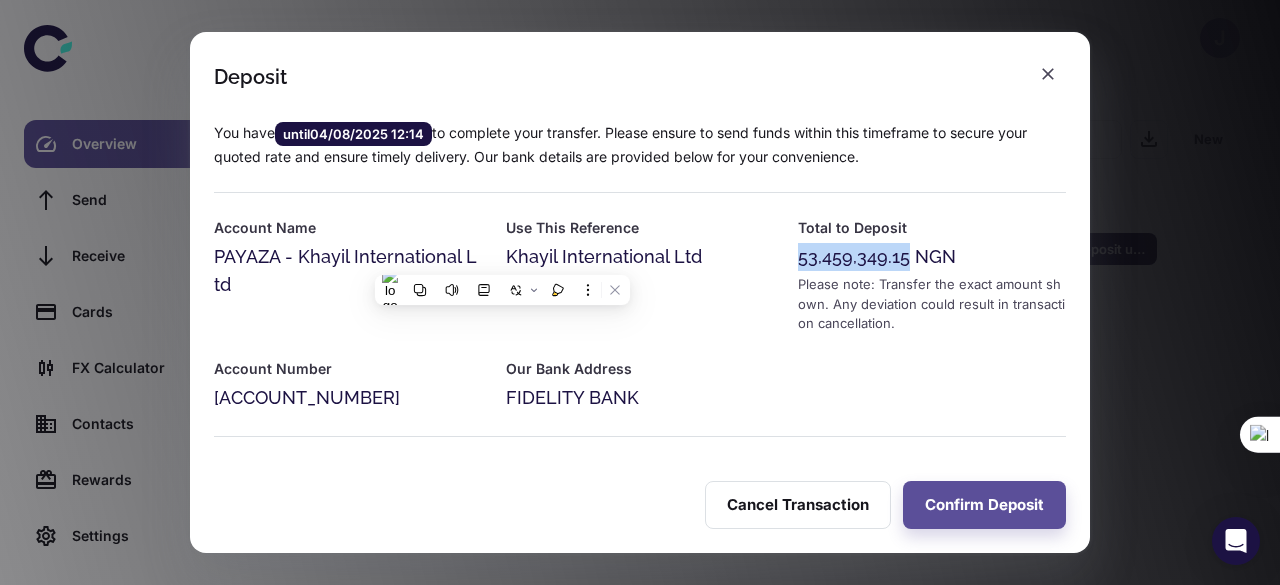 drag, startPoint x: 902, startPoint y: 257, endPoint x: 789, endPoint y: 263, distance: 113.15918 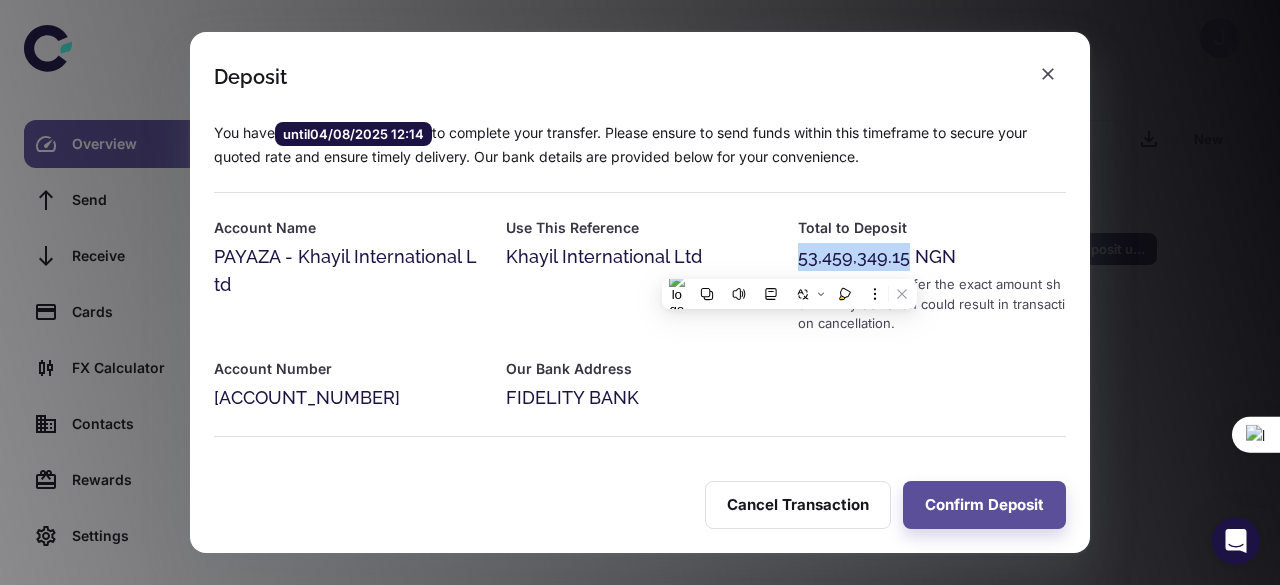 copy on "53,459,349.15" 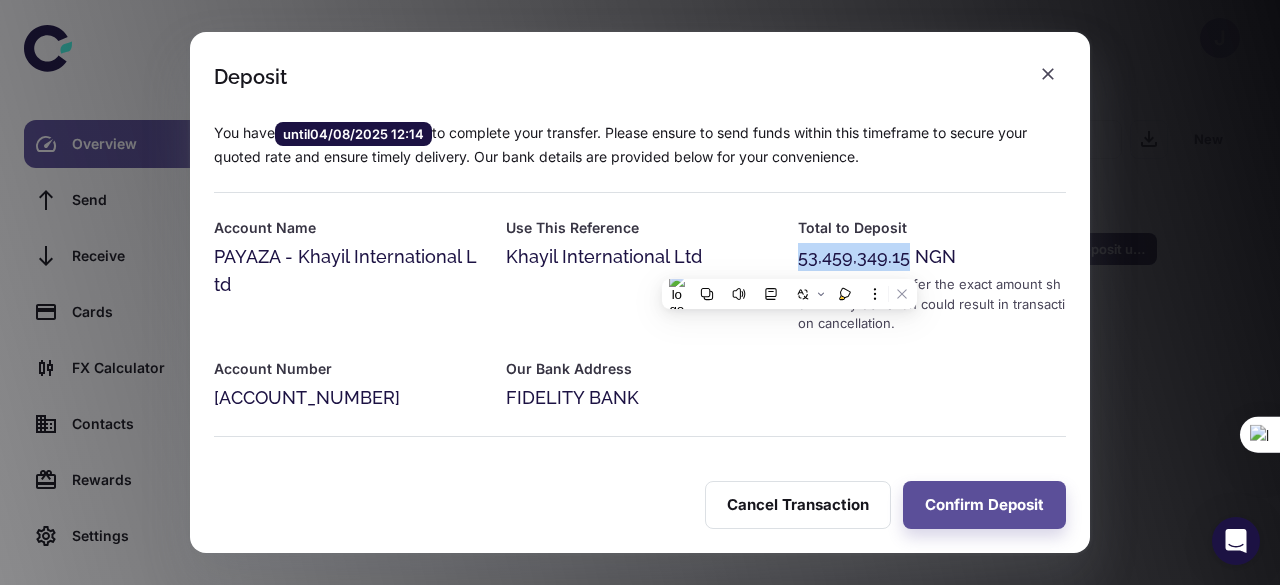 copy on "53,459,349.15" 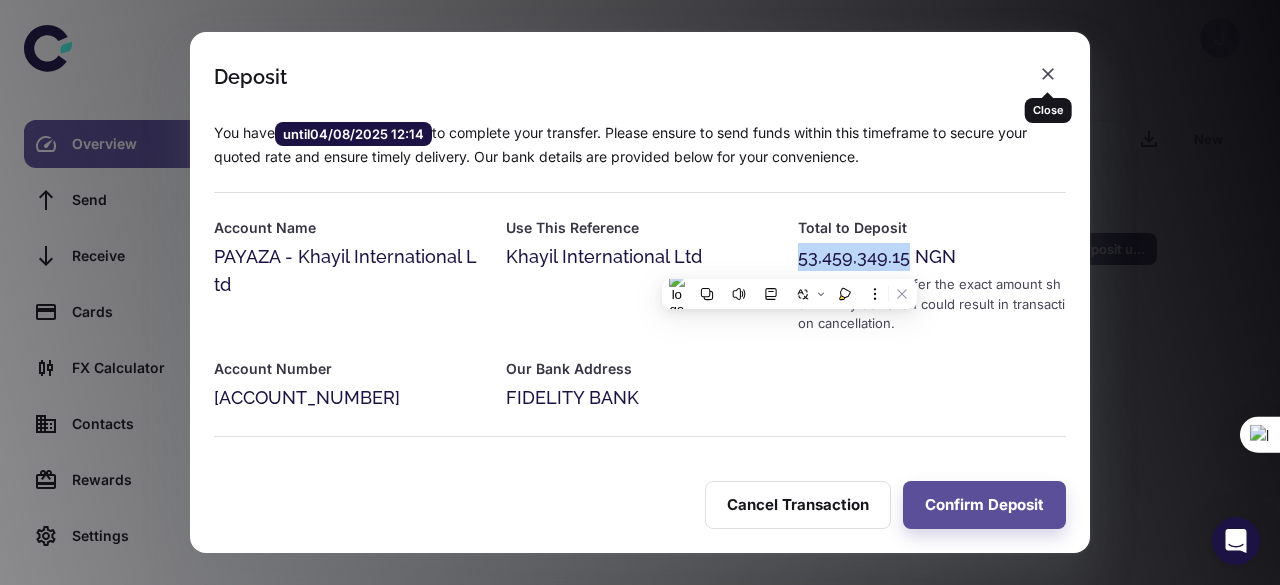 click 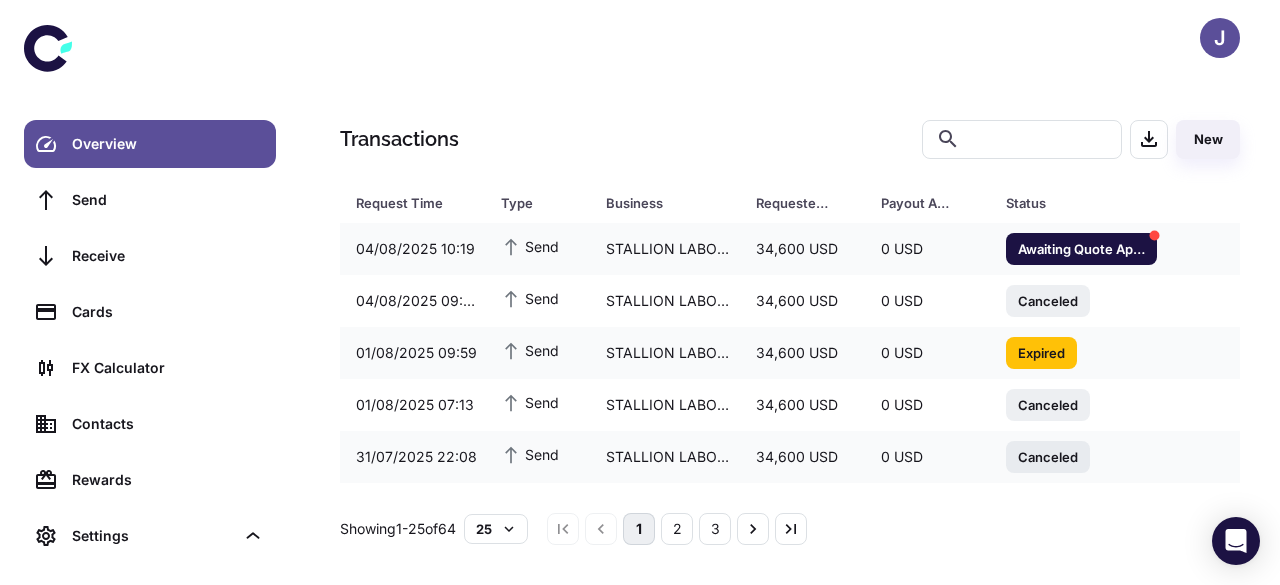 scroll, scrollTop: 0, scrollLeft: 0, axis: both 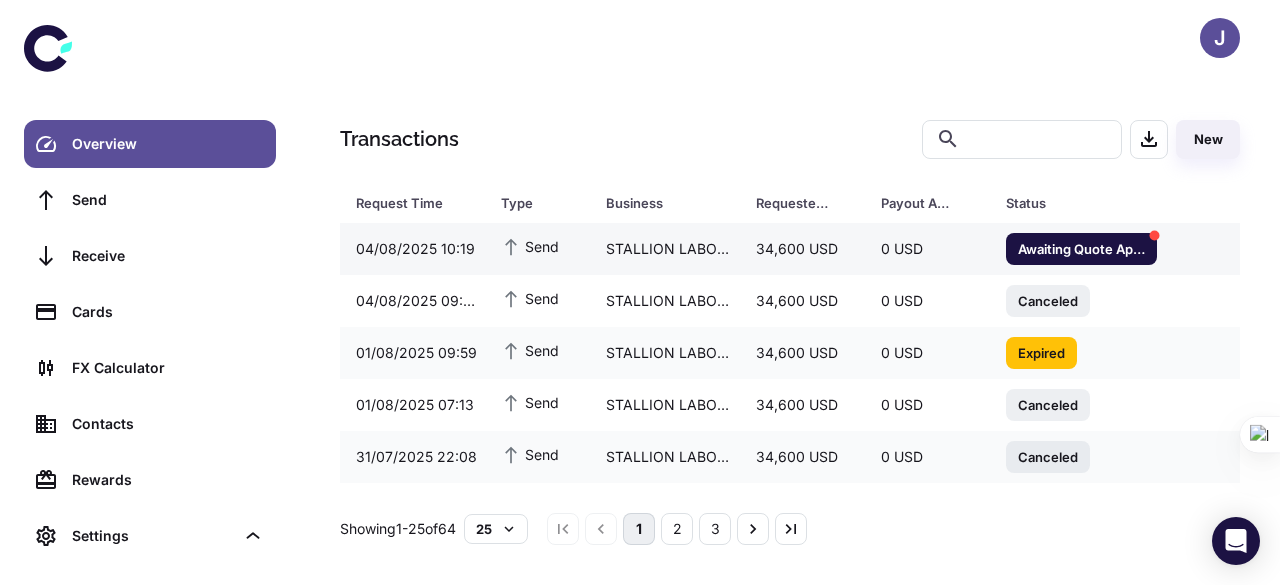 click on "0 USD" at bounding box center (927, 249) 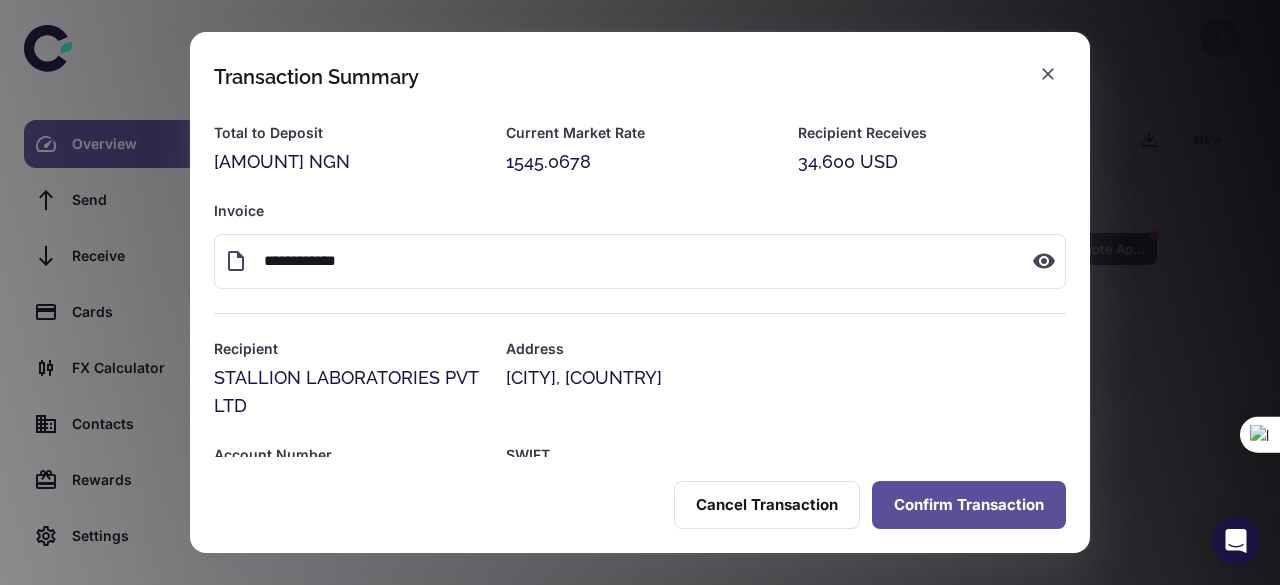 click on "Confirm Transaction" at bounding box center [969, 505] 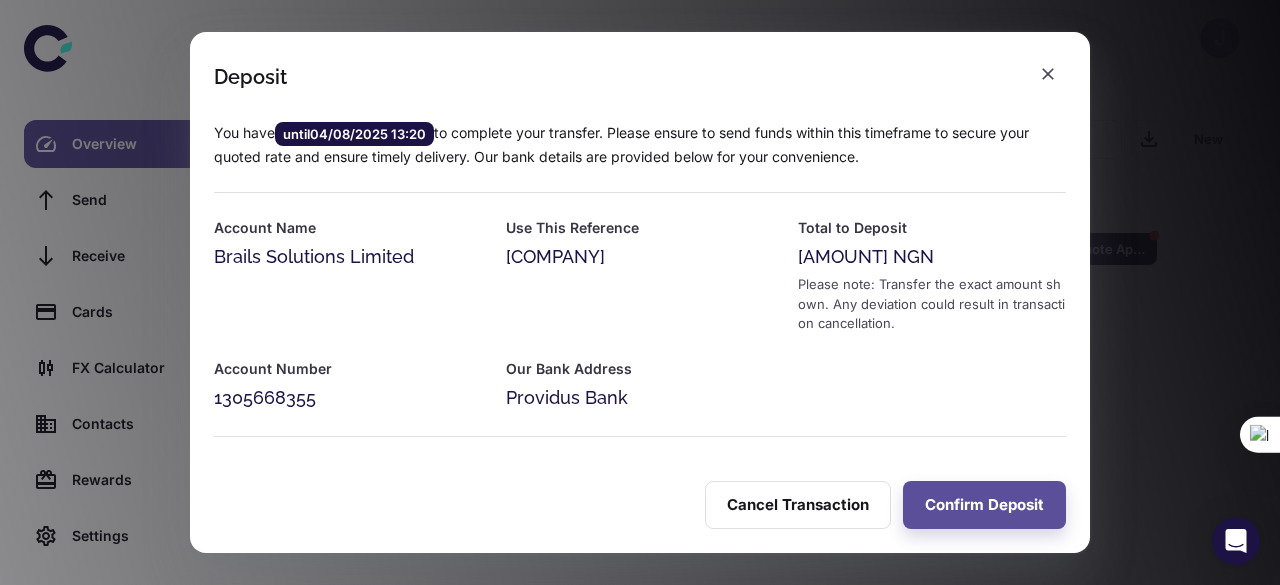 scroll, scrollTop: 70, scrollLeft: 0, axis: vertical 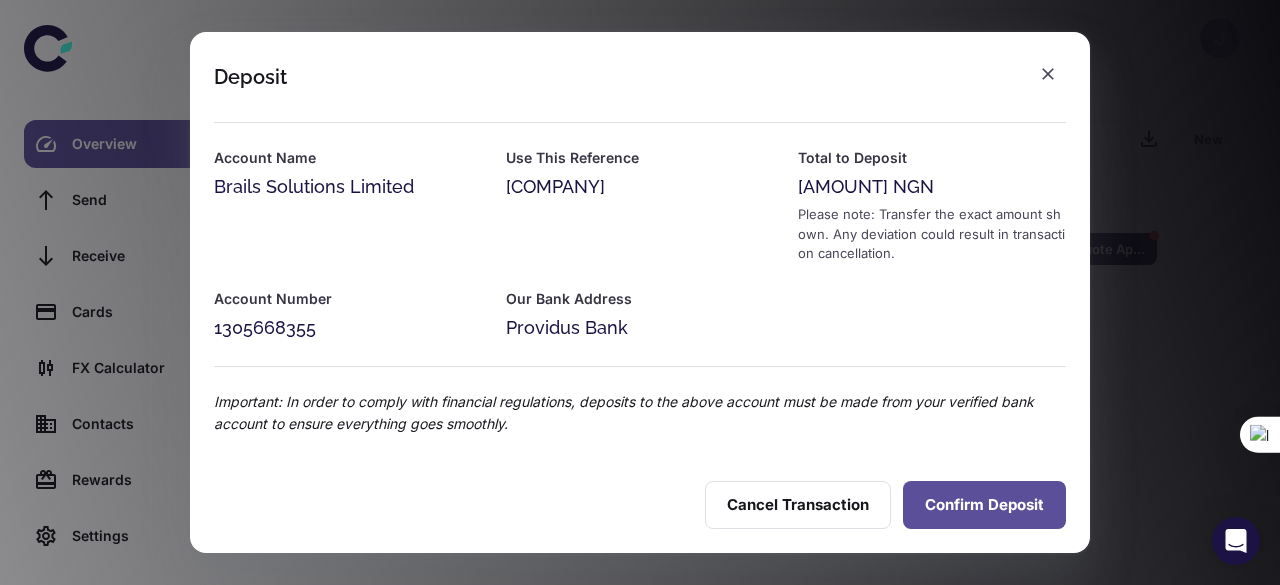 click on "Confirm Deposit" at bounding box center (984, 505) 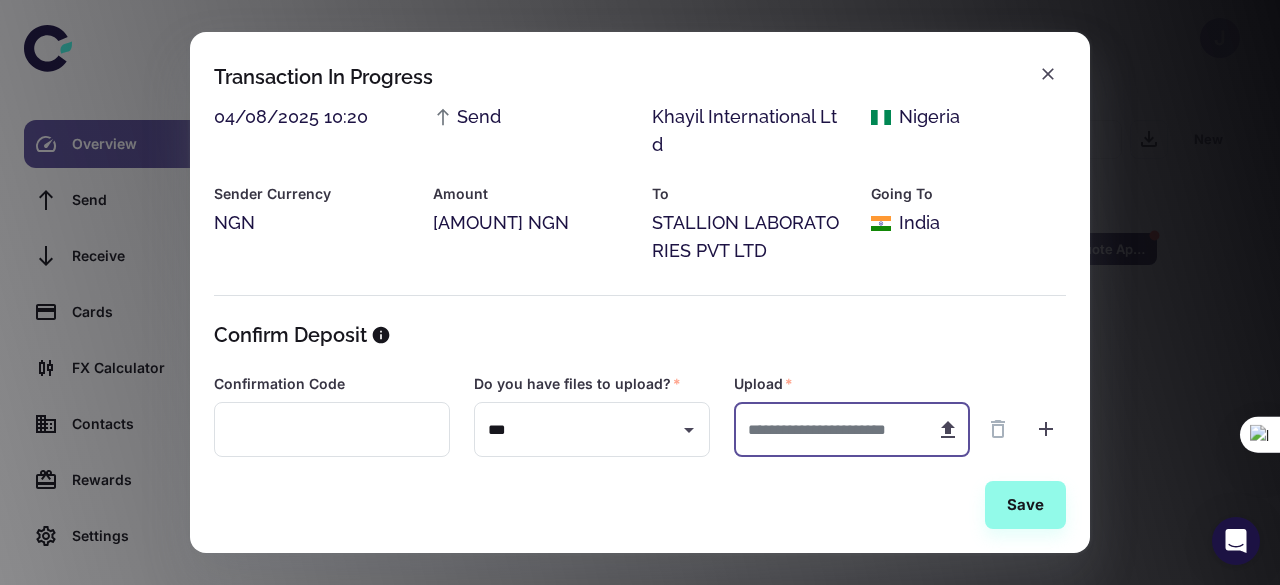 click at bounding box center (827, 429) 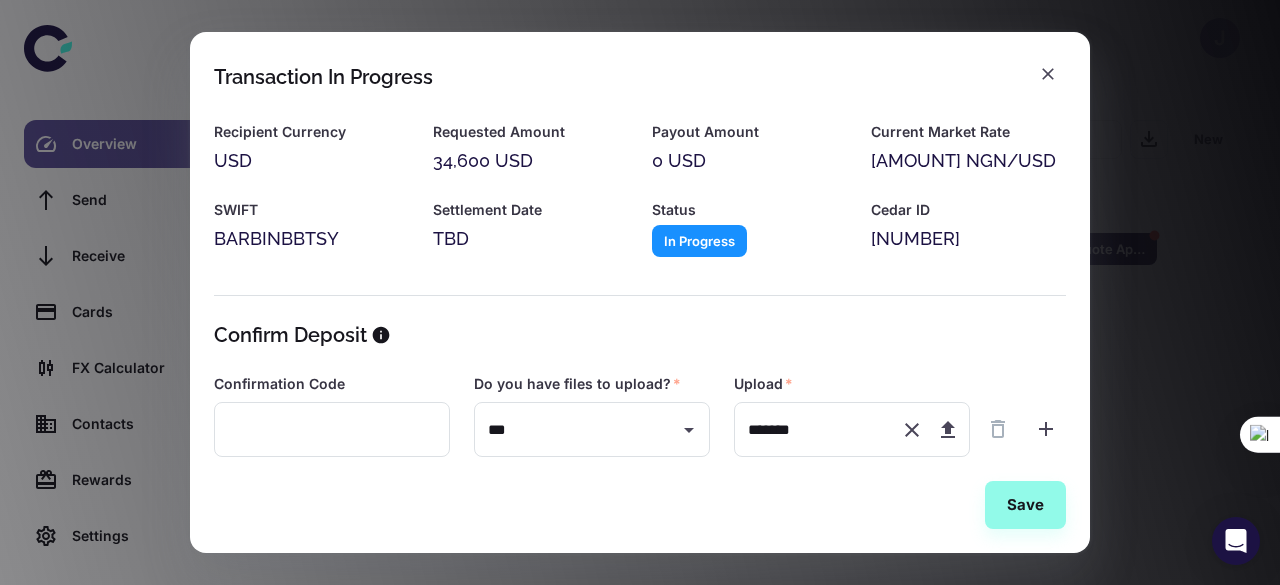 scroll, scrollTop: 246, scrollLeft: 0, axis: vertical 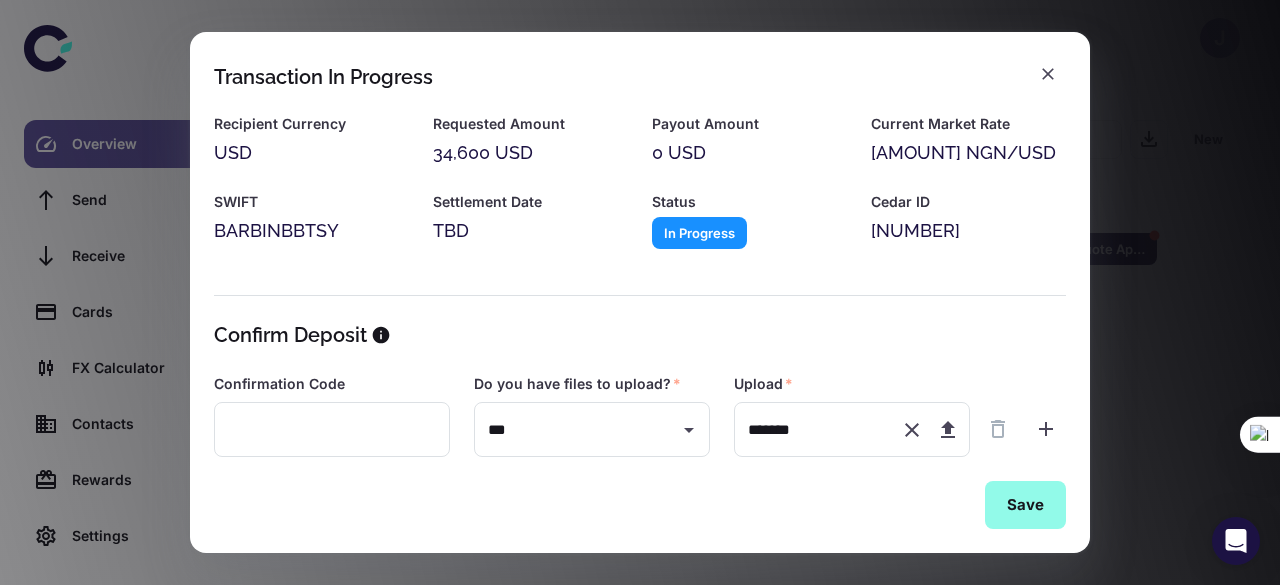 click on "Save" at bounding box center [1025, 505] 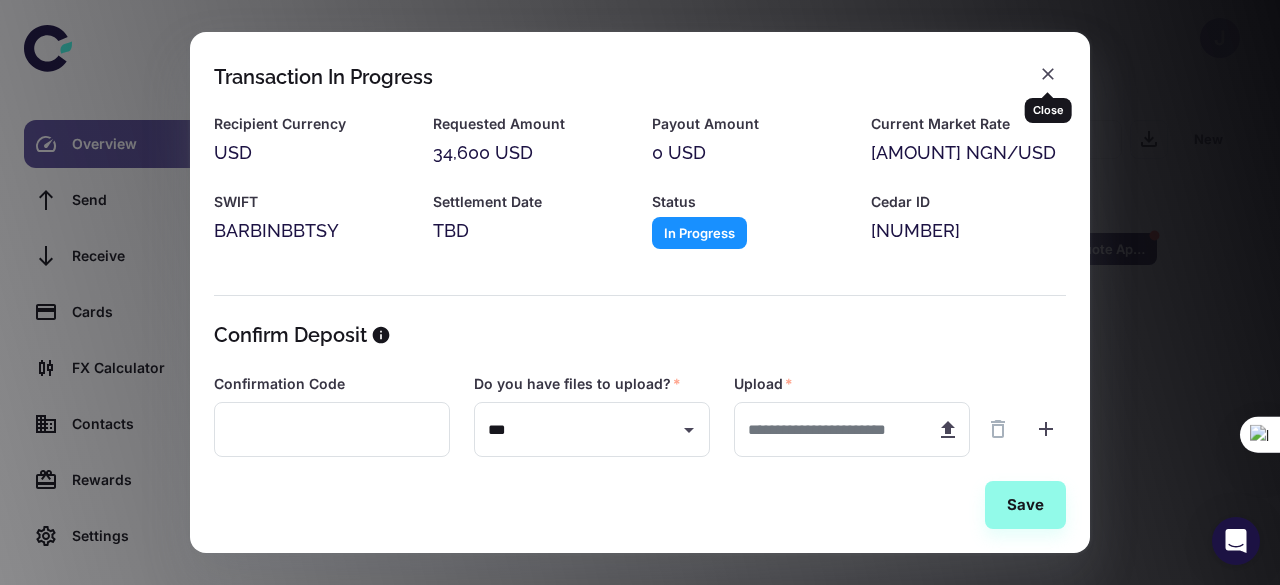 click 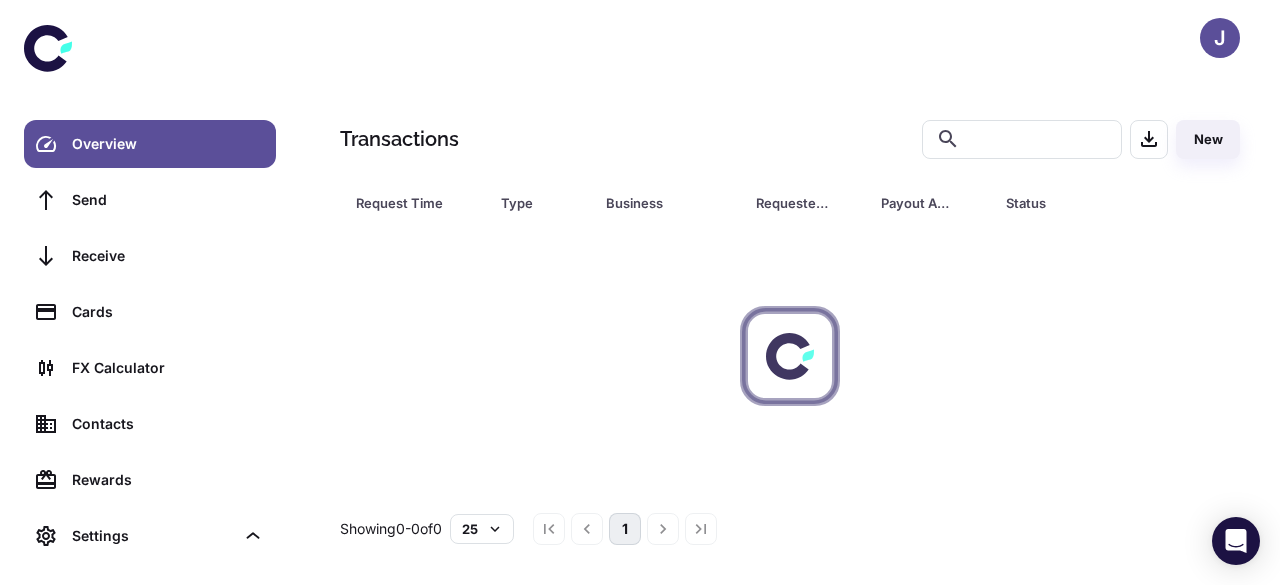 scroll, scrollTop: 0, scrollLeft: 0, axis: both 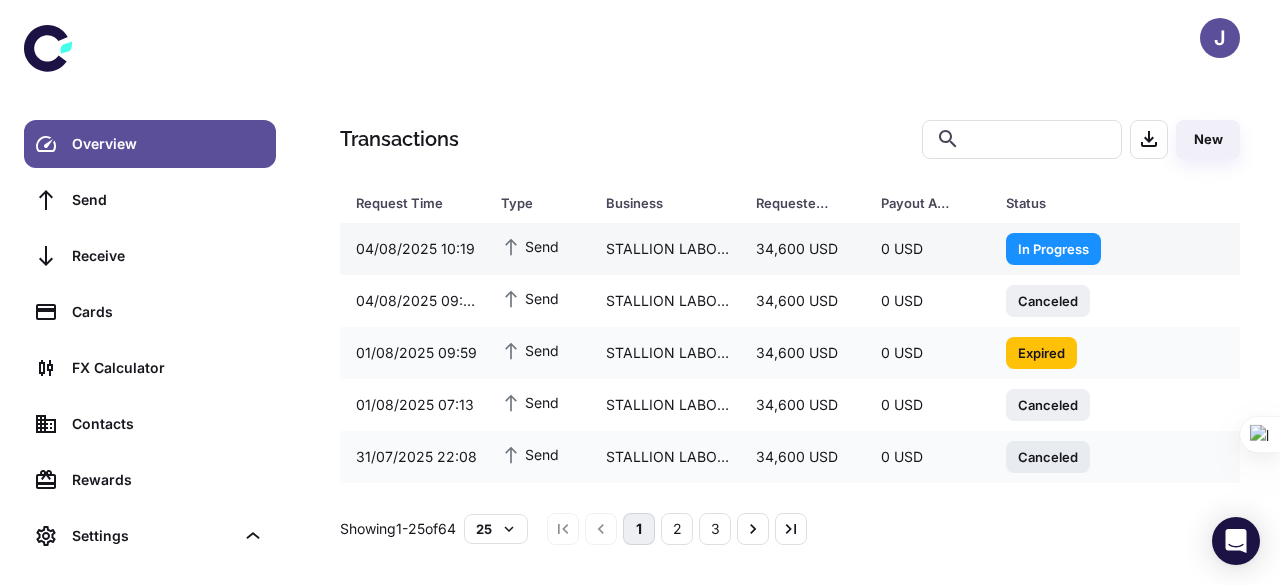 click on "In Progress" at bounding box center [1053, 248] 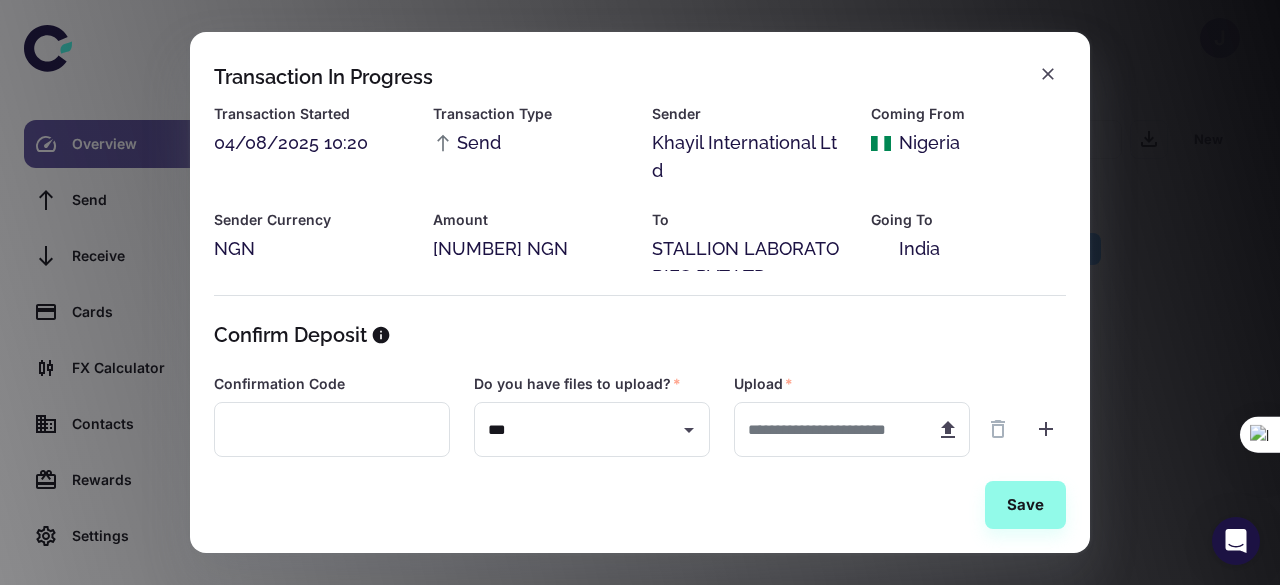 scroll, scrollTop: 0, scrollLeft: 0, axis: both 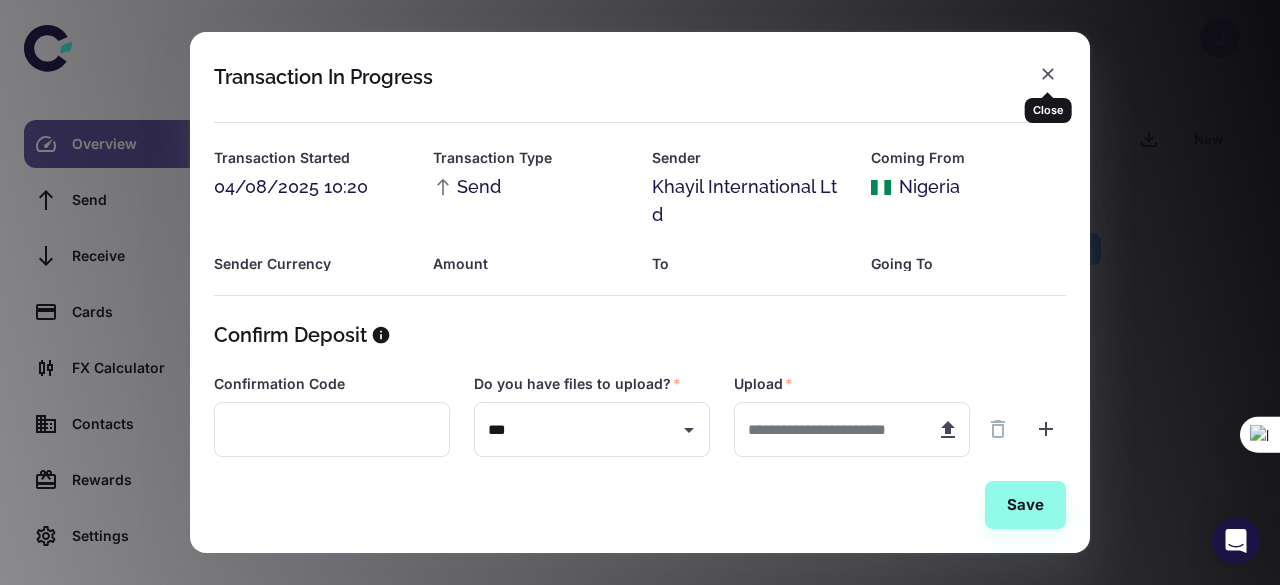 click 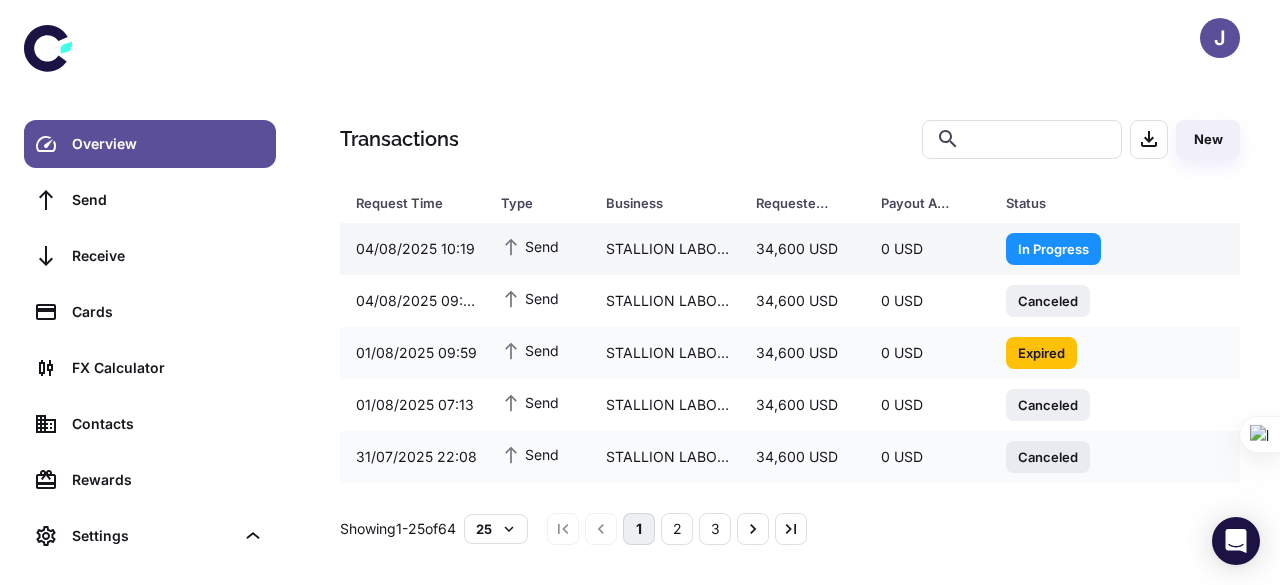 click on "In Progress" at bounding box center (1053, 248) 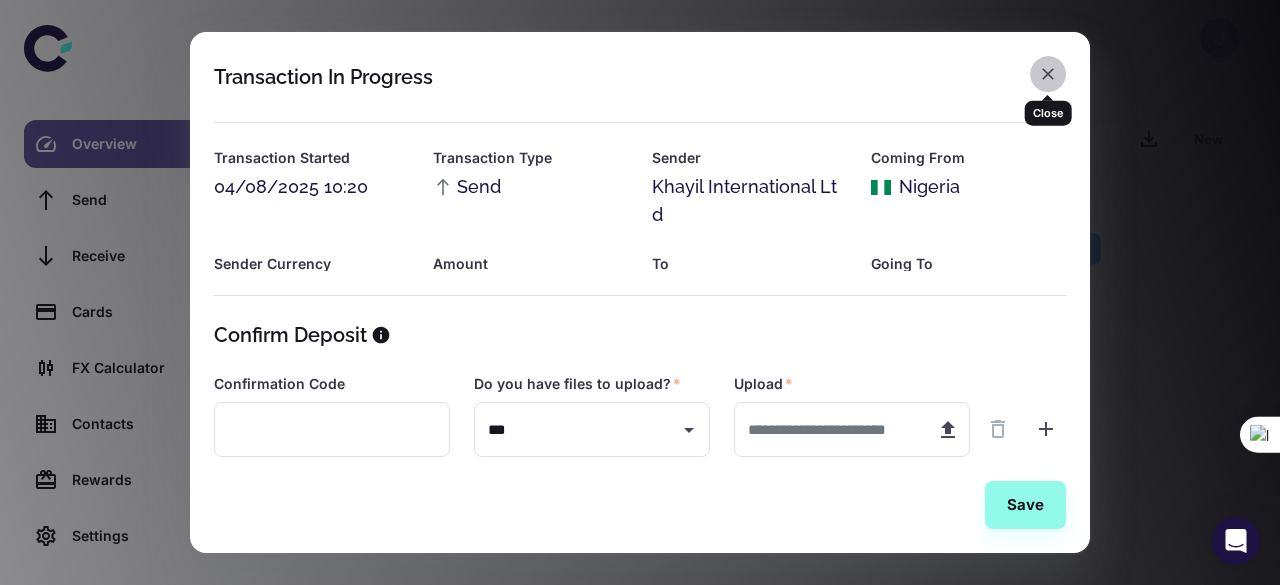 click 